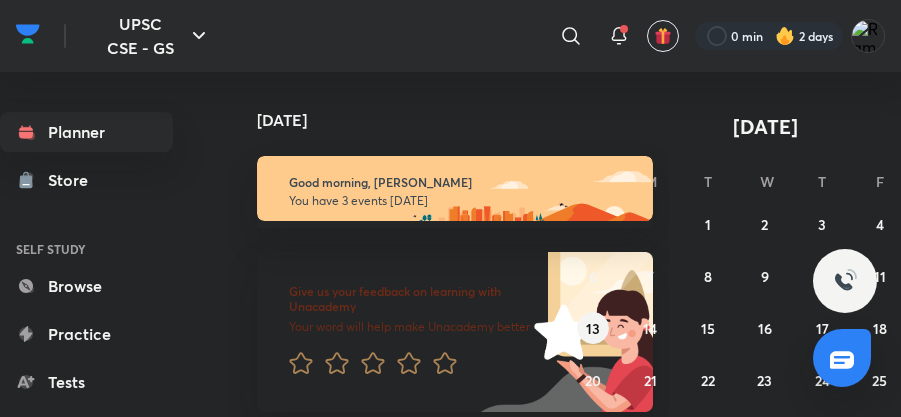 scroll, scrollTop: 0, scrollLeft: 0, axis: both 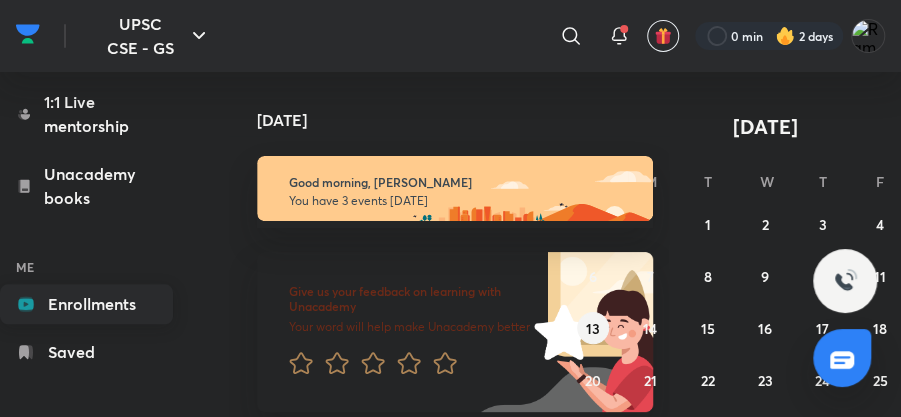 click on "Enrollments" at bounding box center (86, 304) 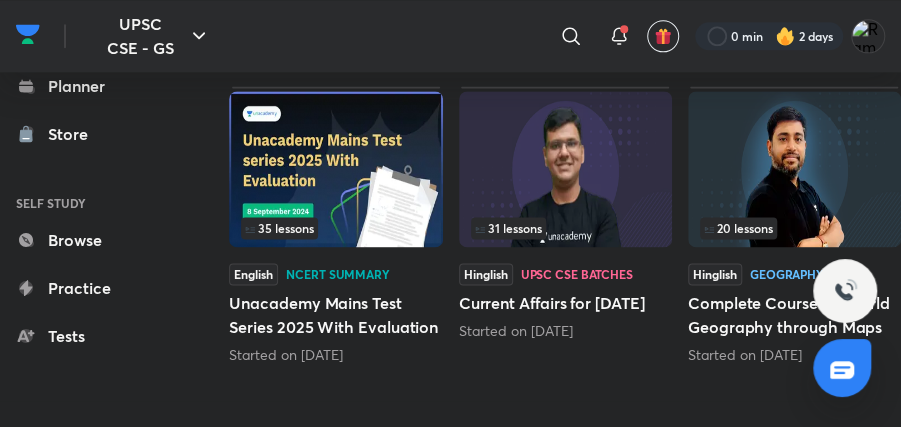 scroll, scrollTop: 933, scrollLeft: 0, axis: vertical 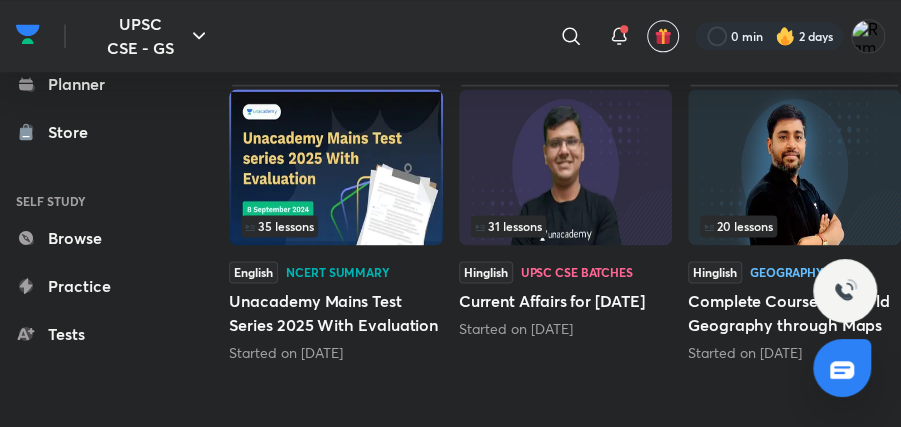 click at bounding box center [794, 167] 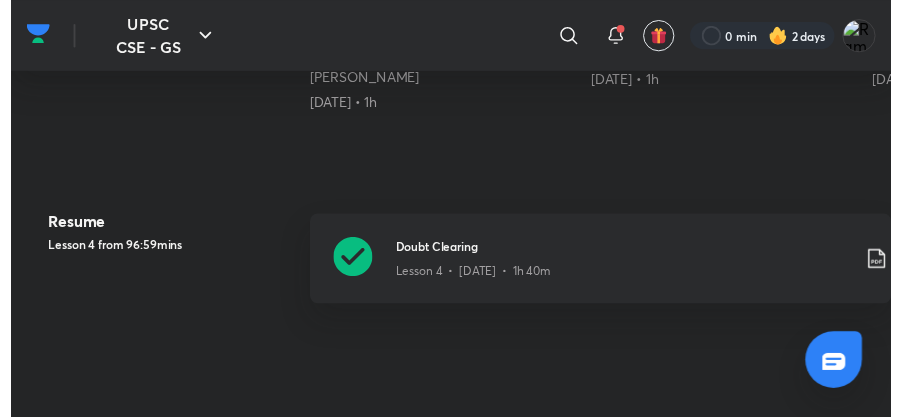 scroll, scrollTop: 0, scrollLeft: 0, axis: both 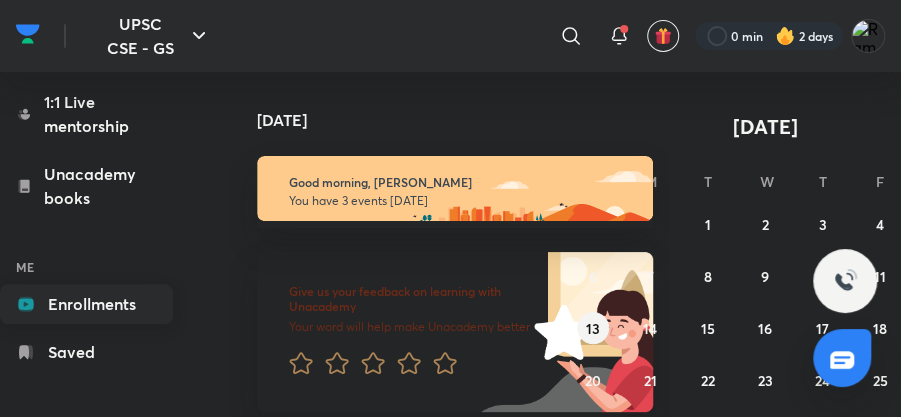 click on "Enrollments" at bounding box center [86, 304] 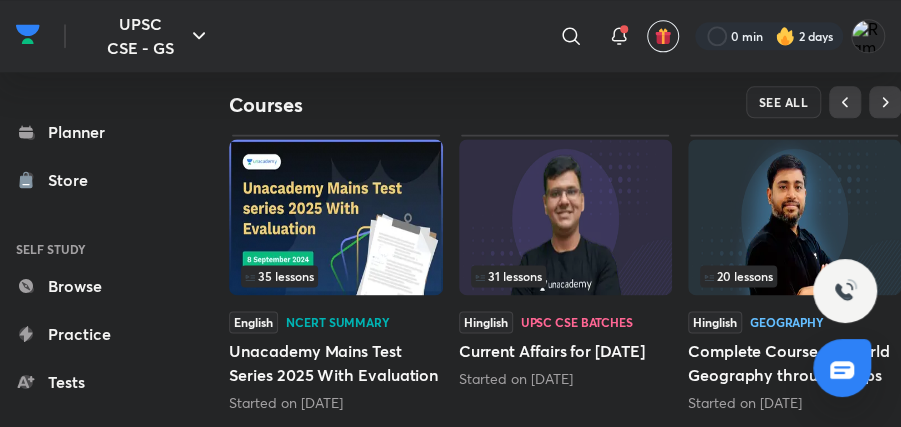 scroll, scrollTop: 862, scrollLeft: 0, axis: vertical 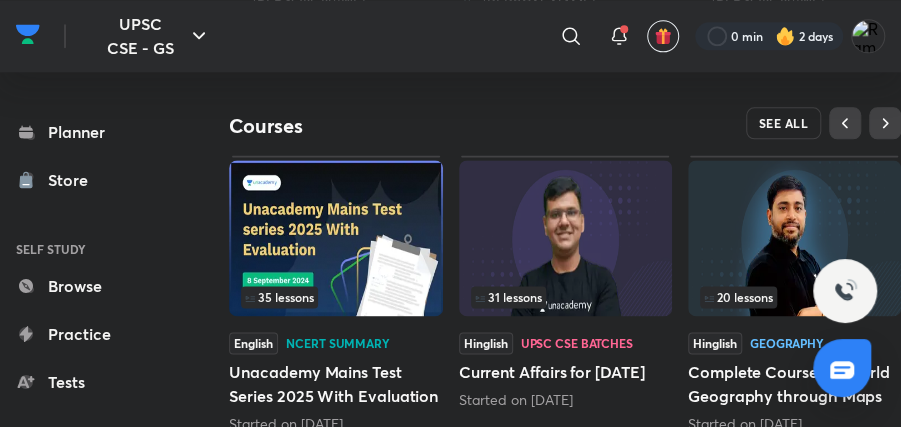 click on "SEE ALL" at bounding box center (784, 123) 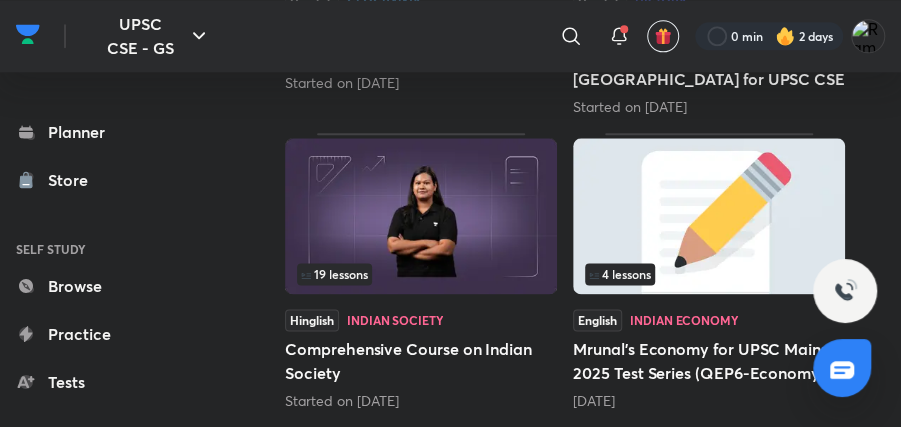 scroll, scrollTop: 0, scrollLeft: 0, axis: both 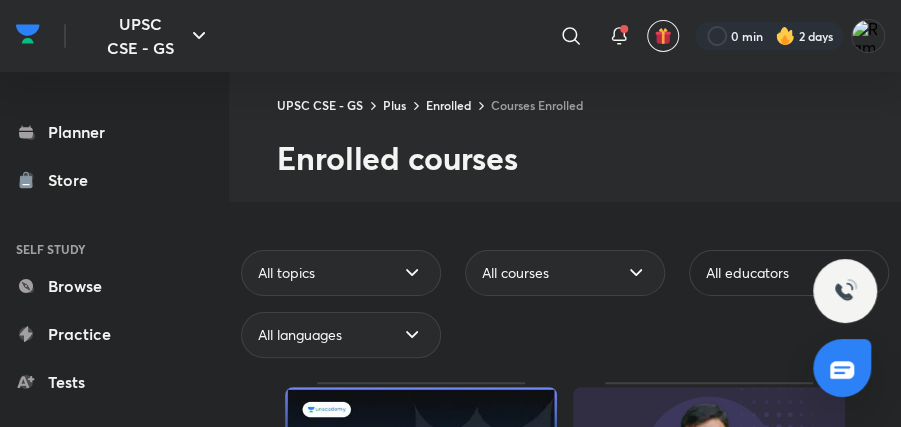 click on "All educators" at bounding box center [747, 273] 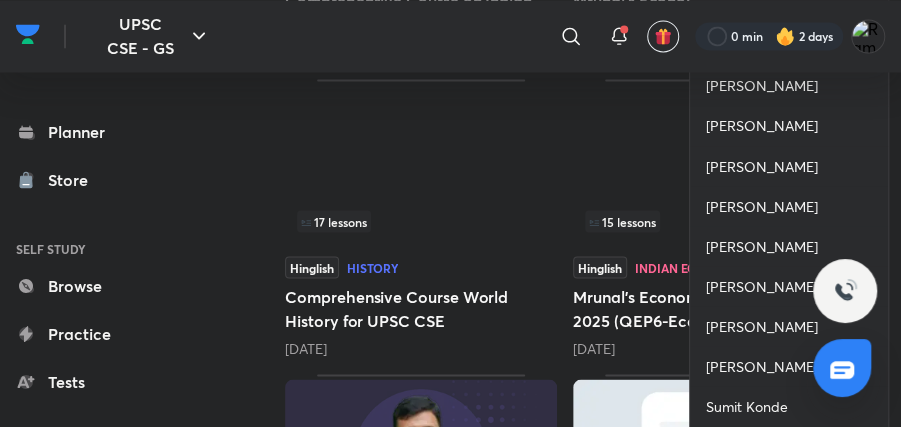 scroll, scrollTop: 1253, scrollLeft: 0, axis: vertical 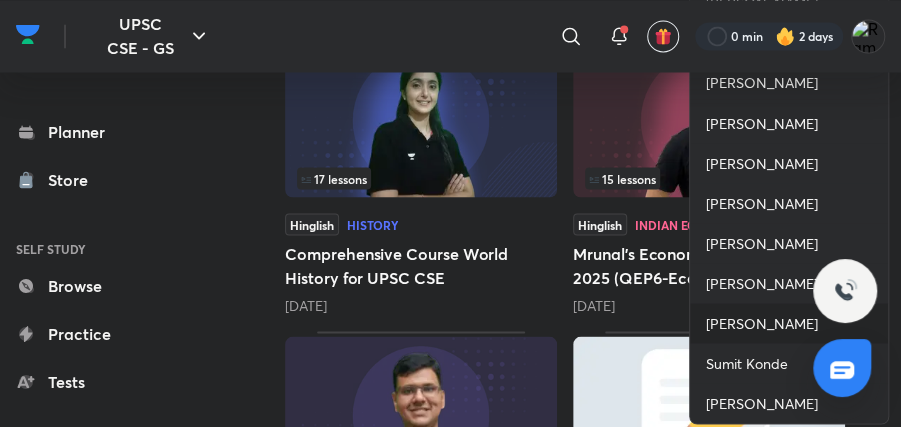 click on "[PERSON_NAME]" at bounding box center [789, 323] 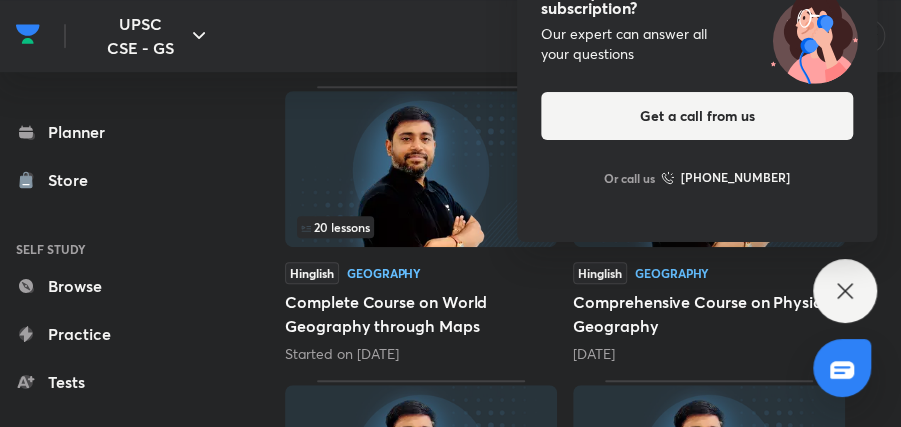 scroll, scrollTop: 293, scrollLeft: 0, axis: vertical 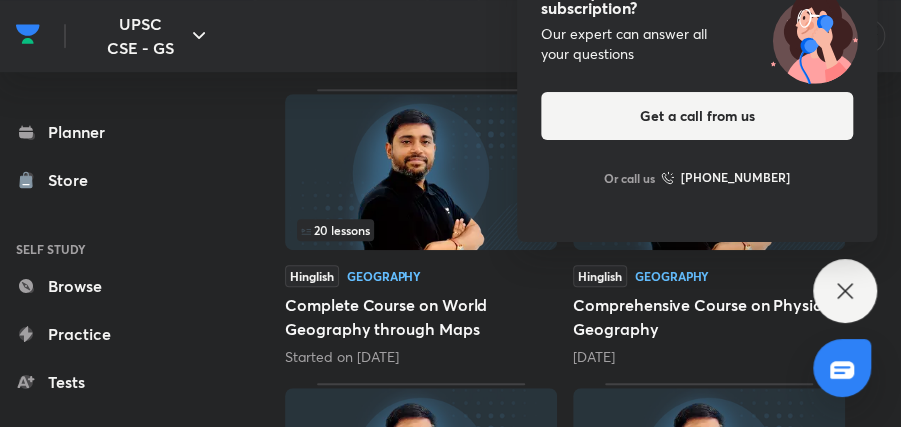 click on "Have questions about the subscription? Our expert can answer all your questions Get a call from us Or call us +91 8585858585" at bounding box center [845, 291] 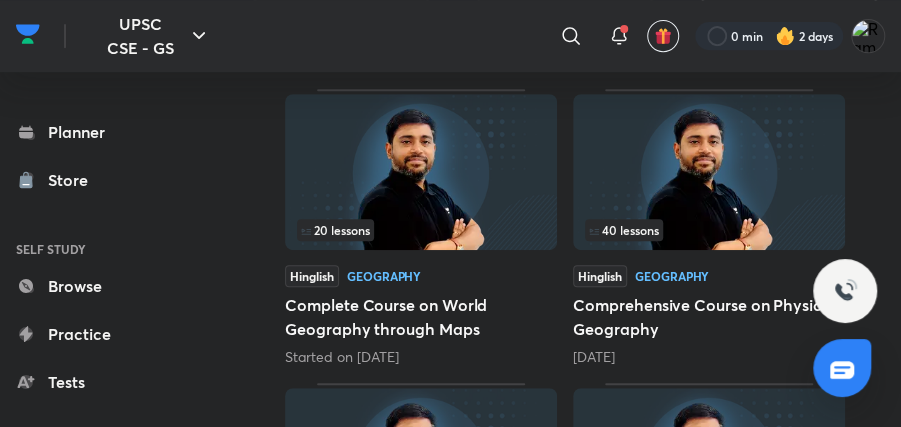 click at bounding box center [709, 172] 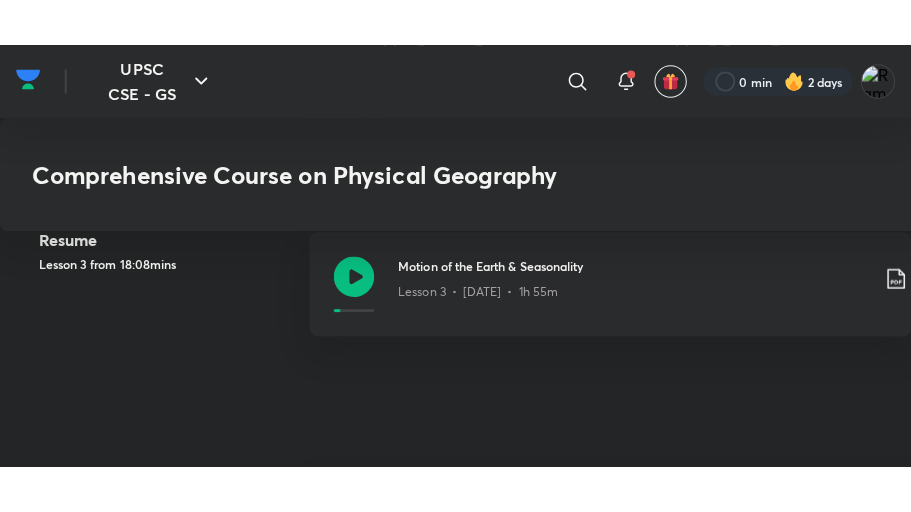 scroll, scrollTop: 1053, scrollLeft: 0, axis: vertical 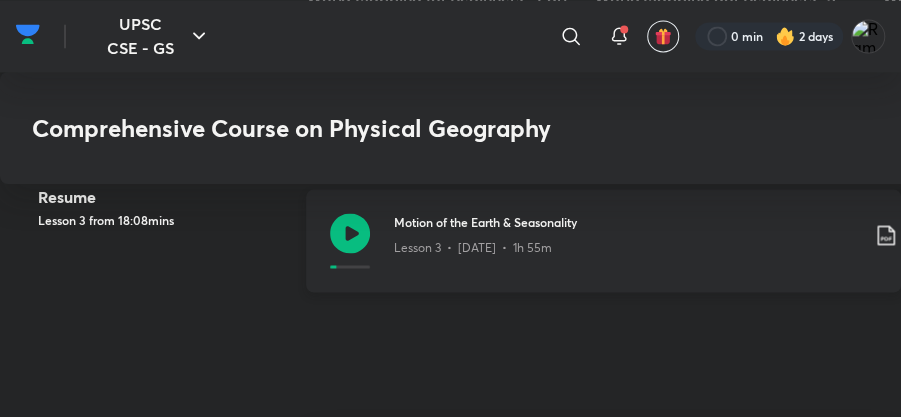 click on "Motion of the Earth & Seasonality Lesson 3  •  Jan 11  •  1h 55m" at bounding box center [603, 240] 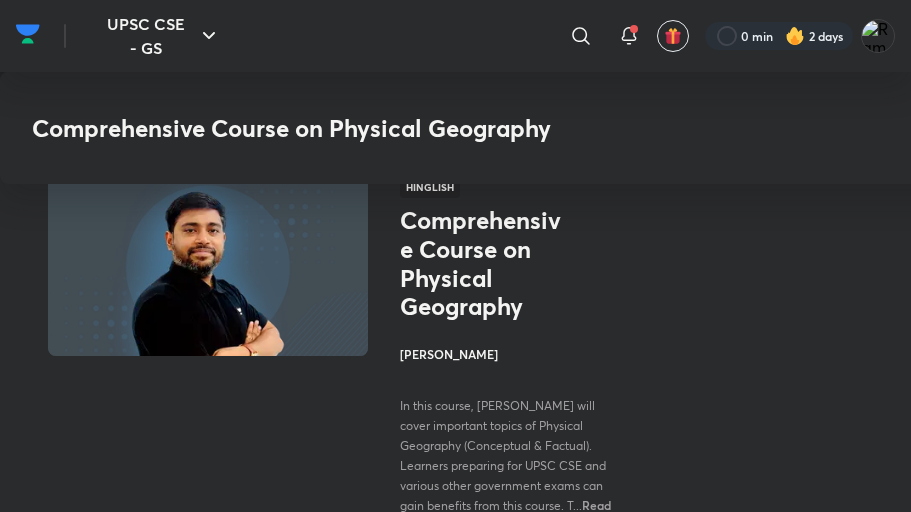scroll, scrollTop: 1053, scrollLeft: 0, axis: vertical 